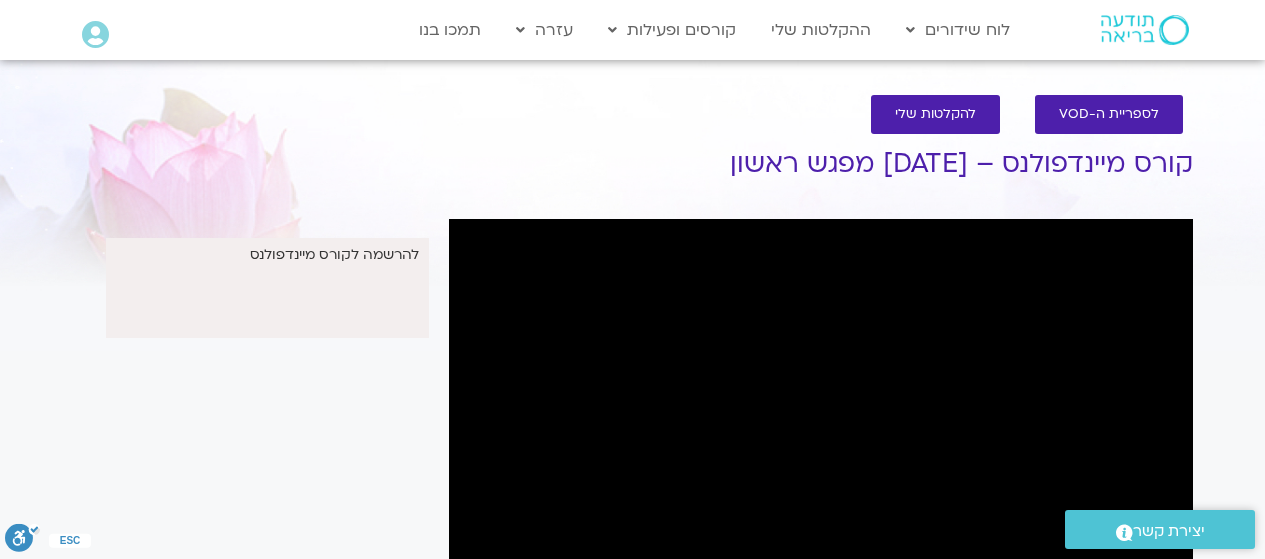 scroll, scrollTop: 122, scrollLeft: 0, axis: vertical 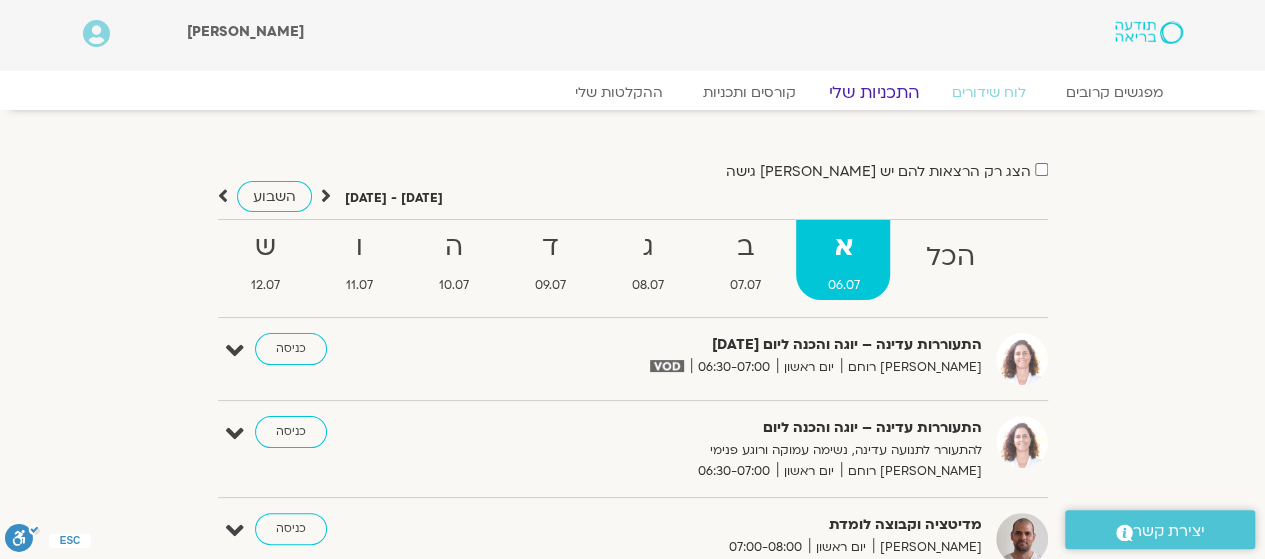 click on "התכניות שלי" 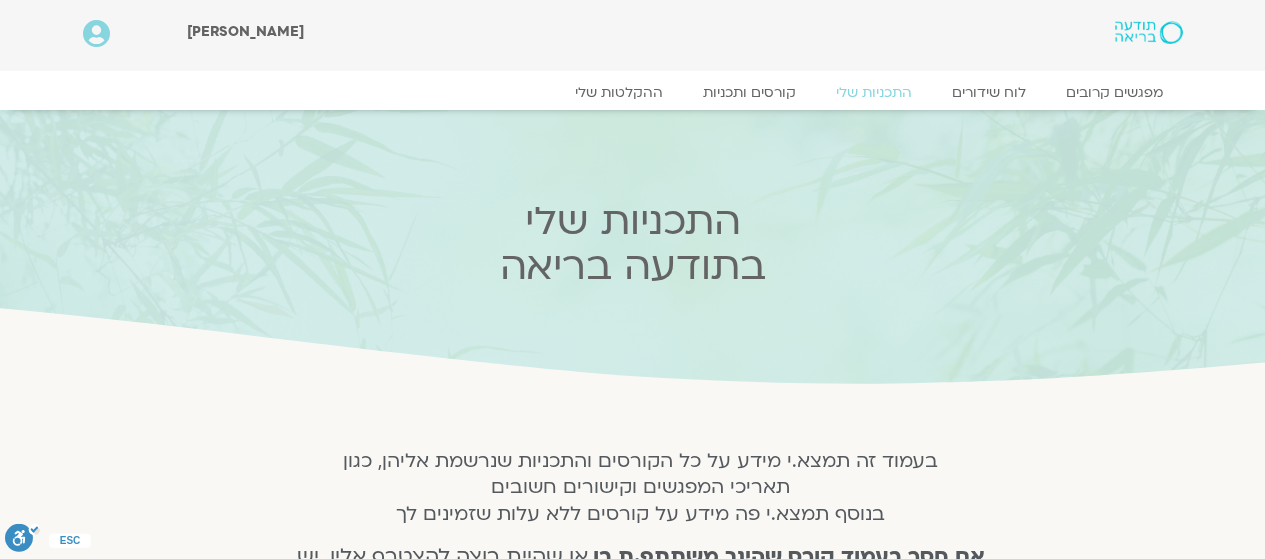 scroll, scrollTop: 0, scrollLeft: 0, axis: both 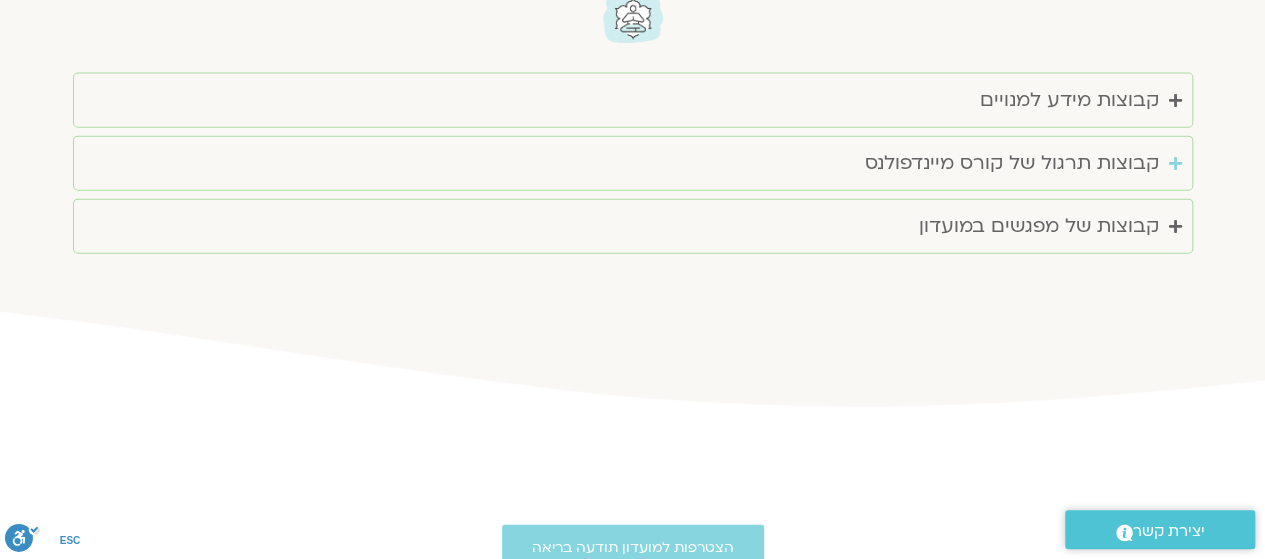 click on "קבוצות תרגול של קורס מיינדפולנס" at bounding box center (633, 163) 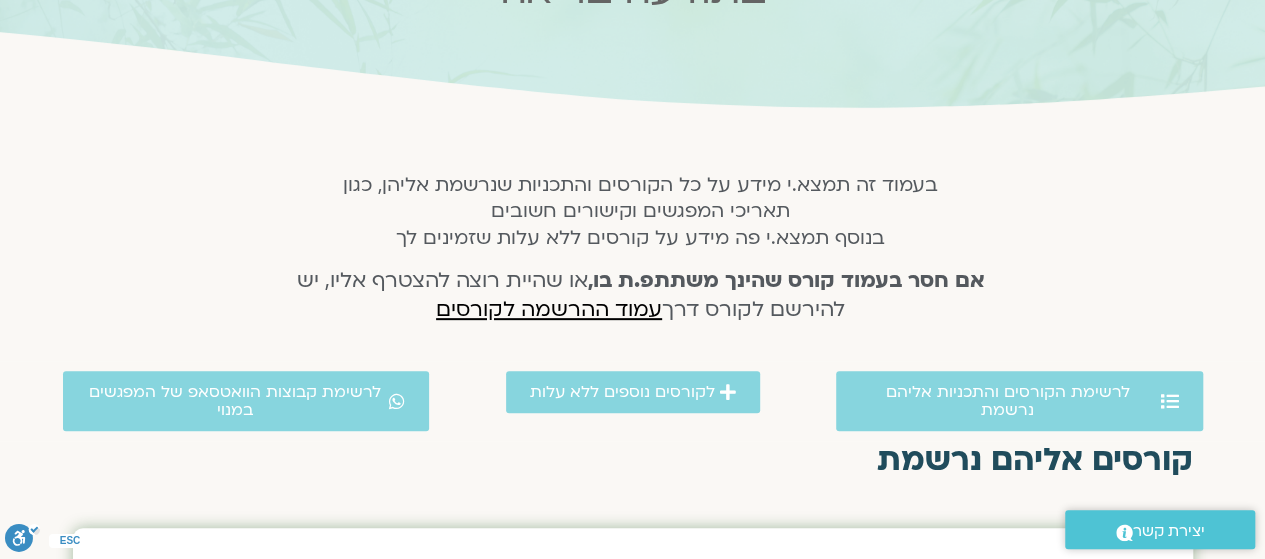 scroll, scrollTop: 0, scrollLeft: 0, axis: both 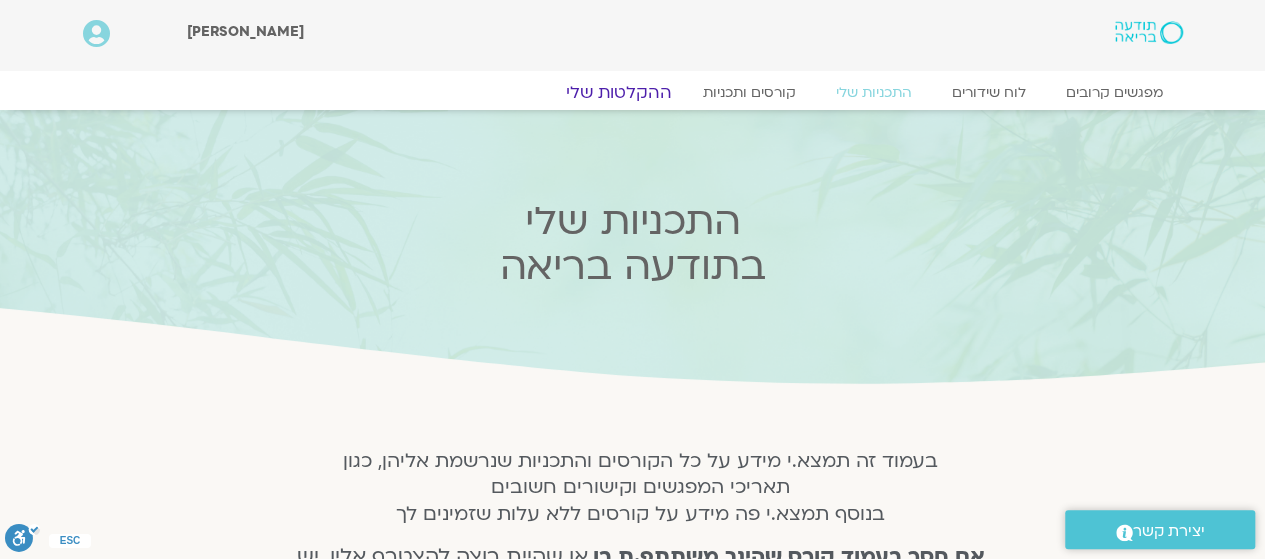 click on "ההקלטות שלי" 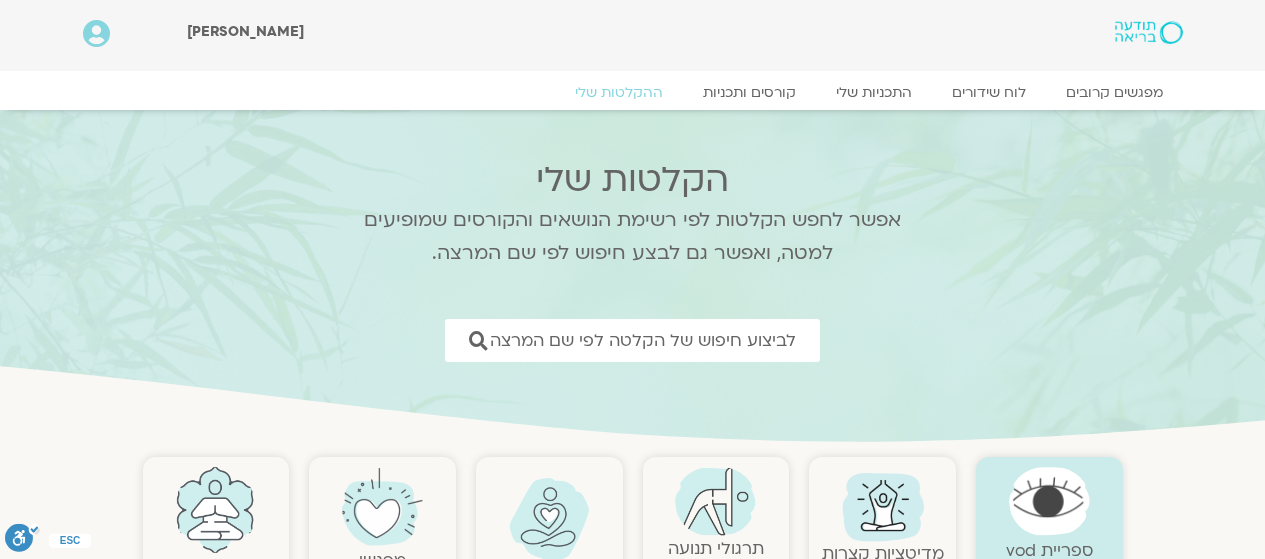 scroll, scrollTop: 0, scrollLeft: 0, axis: both 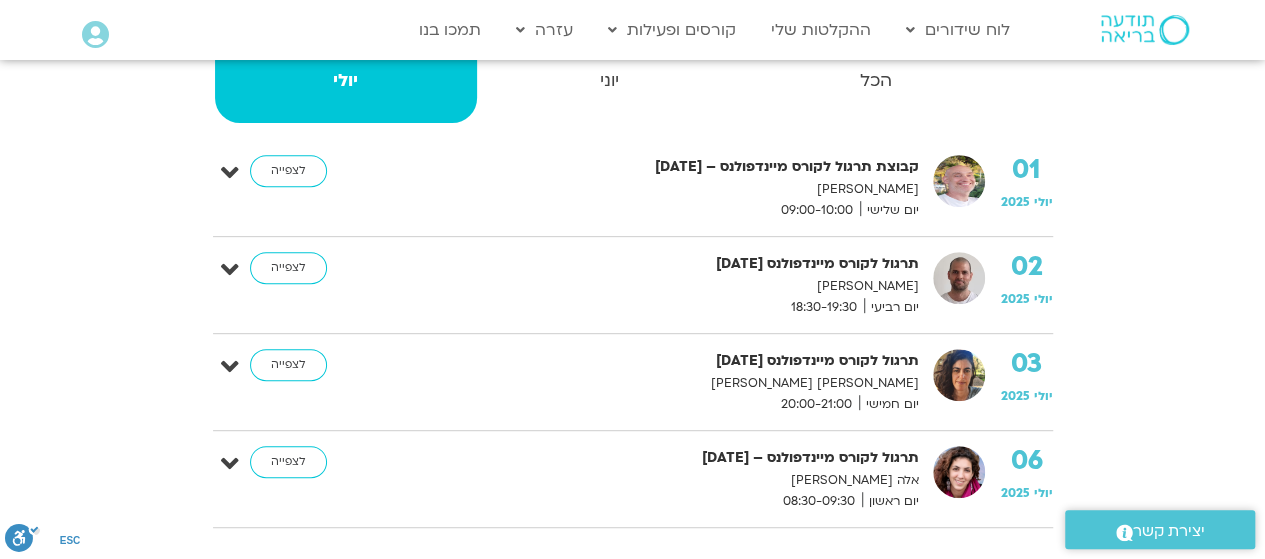 click at bounding box center [230, 464] 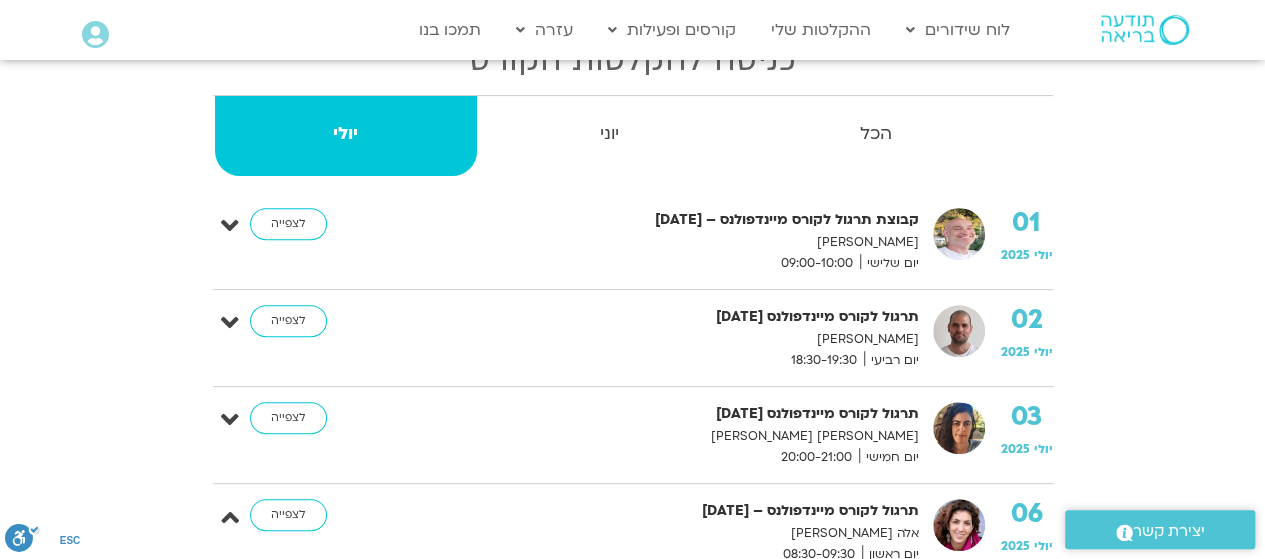 scroll, scrollTop: 291, scrollLeft: 0, axis: vertical 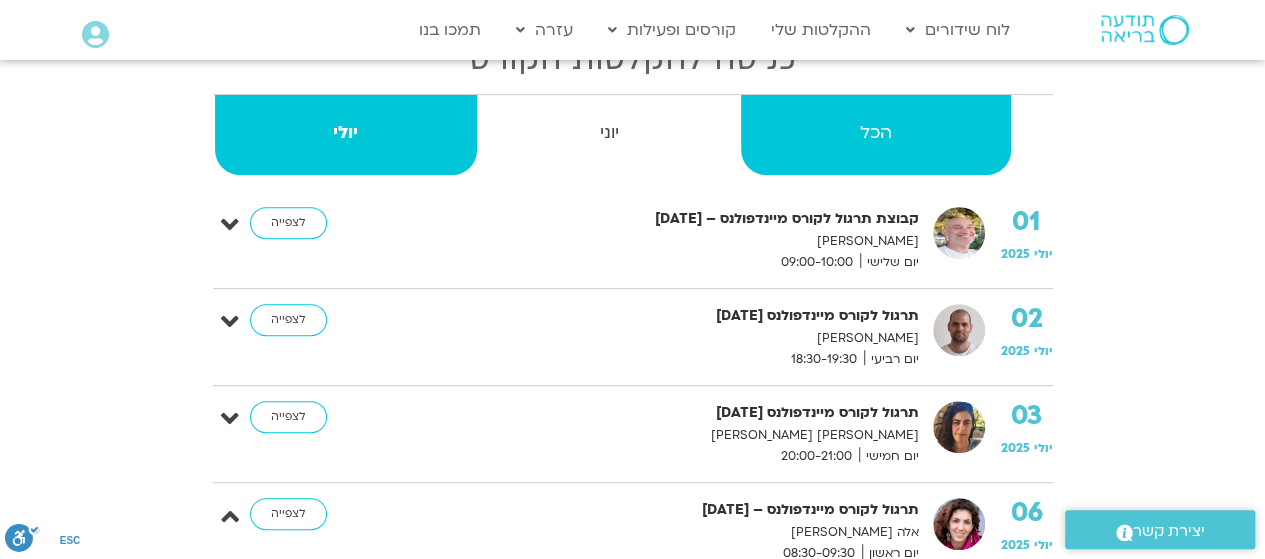 click on "הכל" at bounding box center (875, 133) 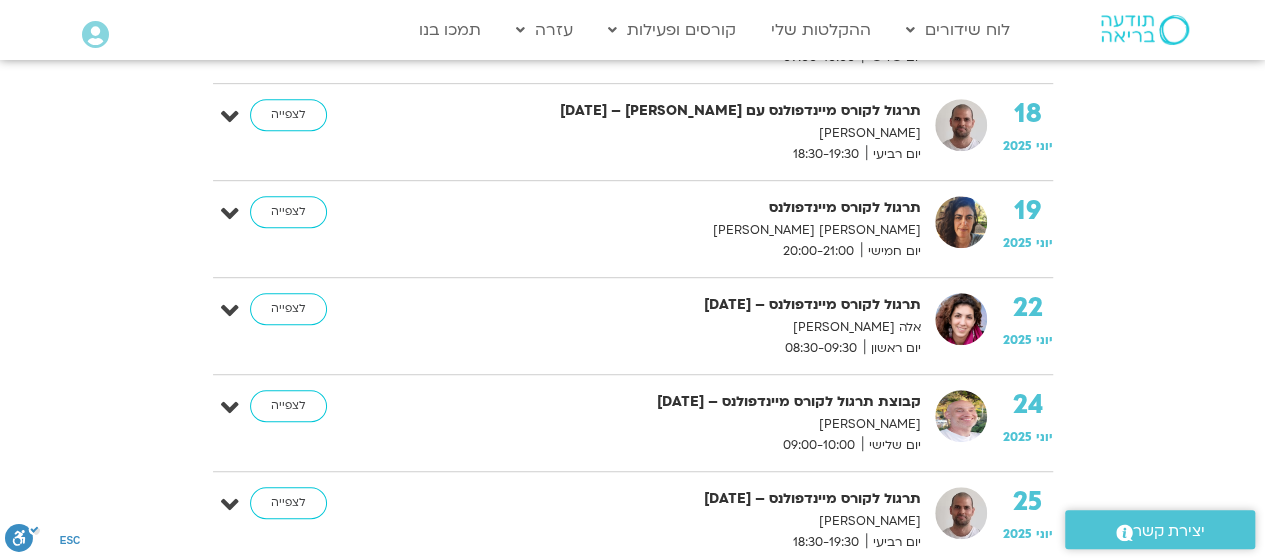 scroll, scrollTop: 0, scrollLeft: 0, axis: both 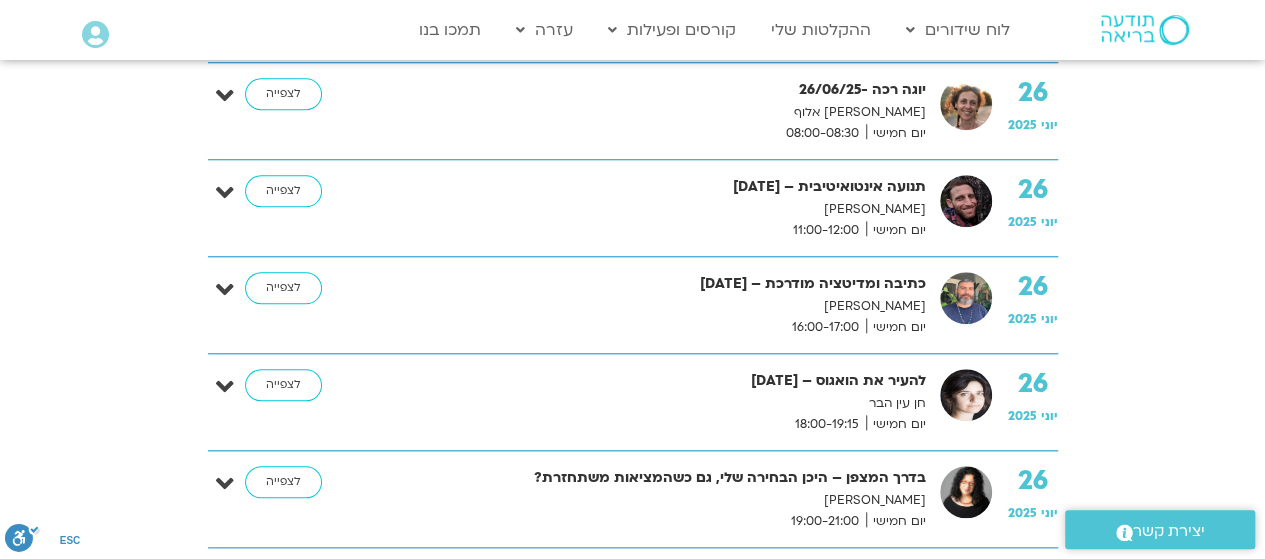 click at bounding box center [225, 387] 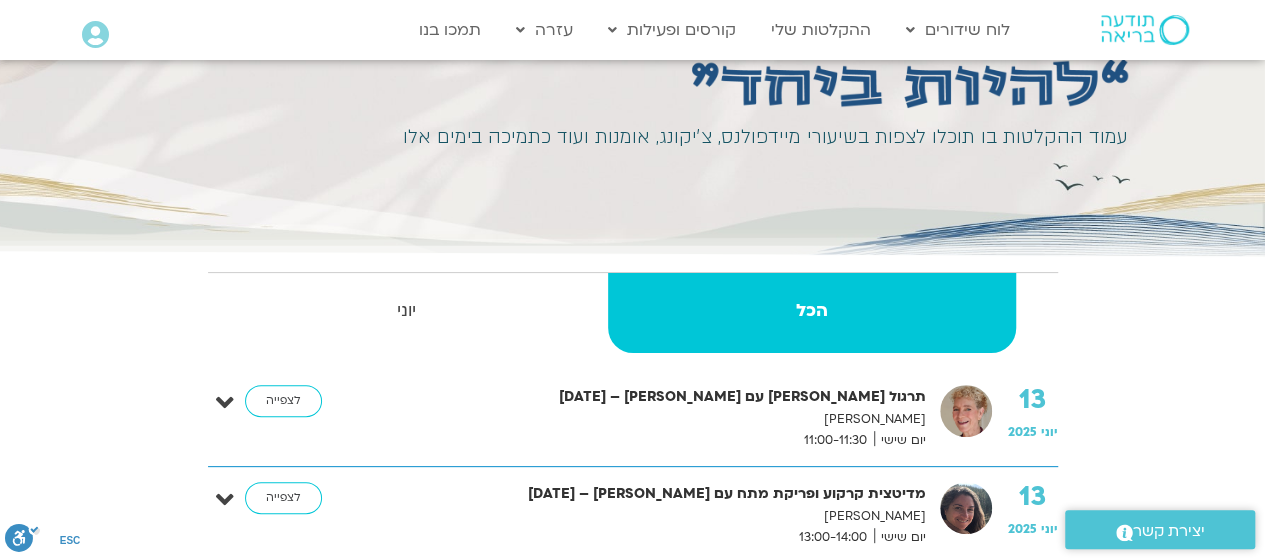 scroll, scrollTop: 113, scrollLeft: 0, axis: vertical 